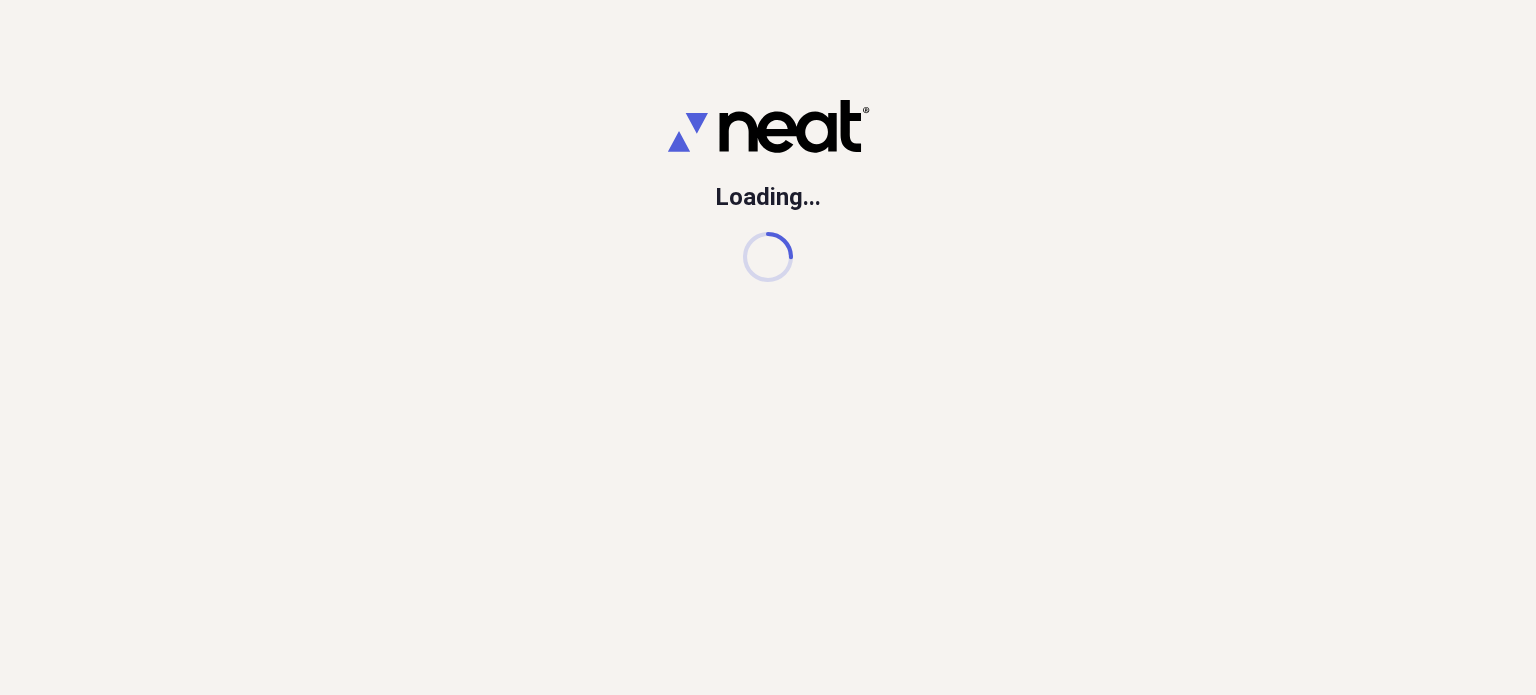 scroll, scrollTop: 0, scrollLeft: 0, axis: both 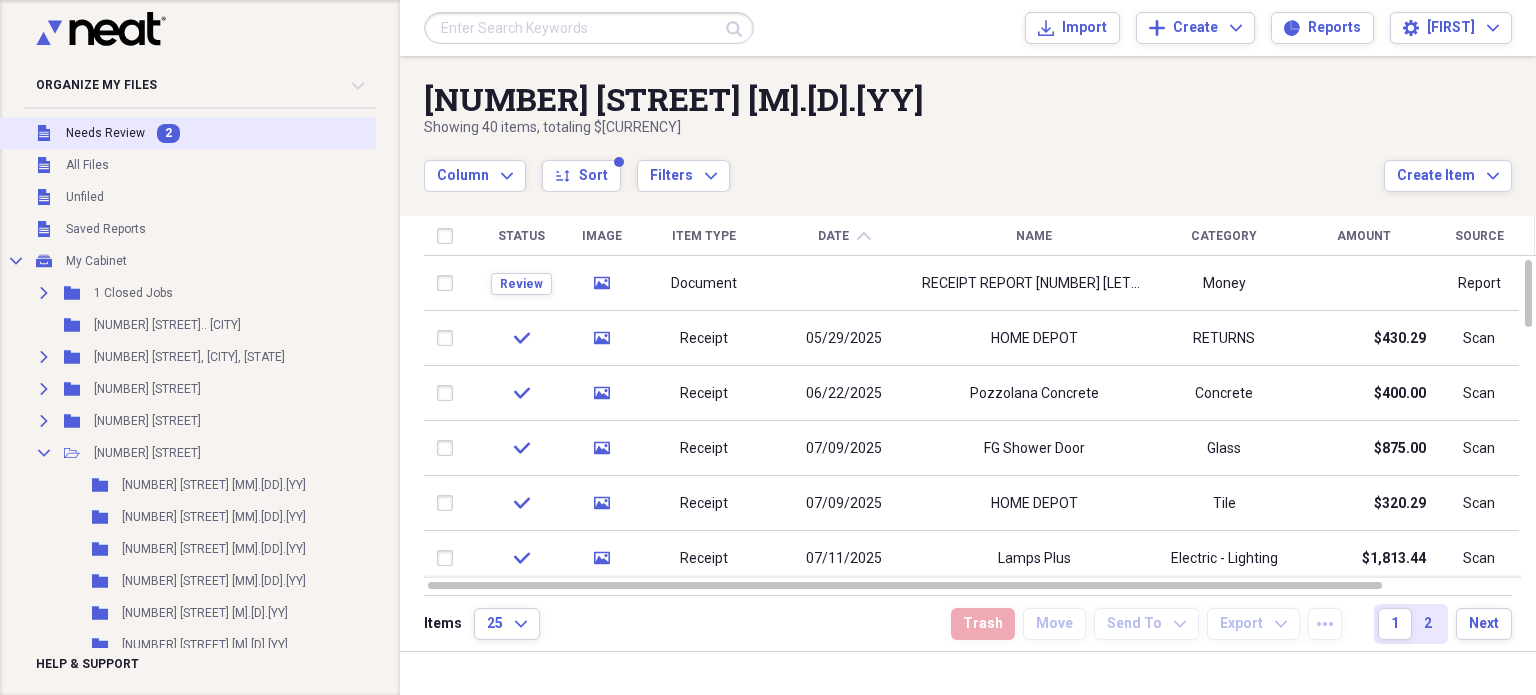 click on "Unfiled Needs Review 2" at bounding box center (233, 133) 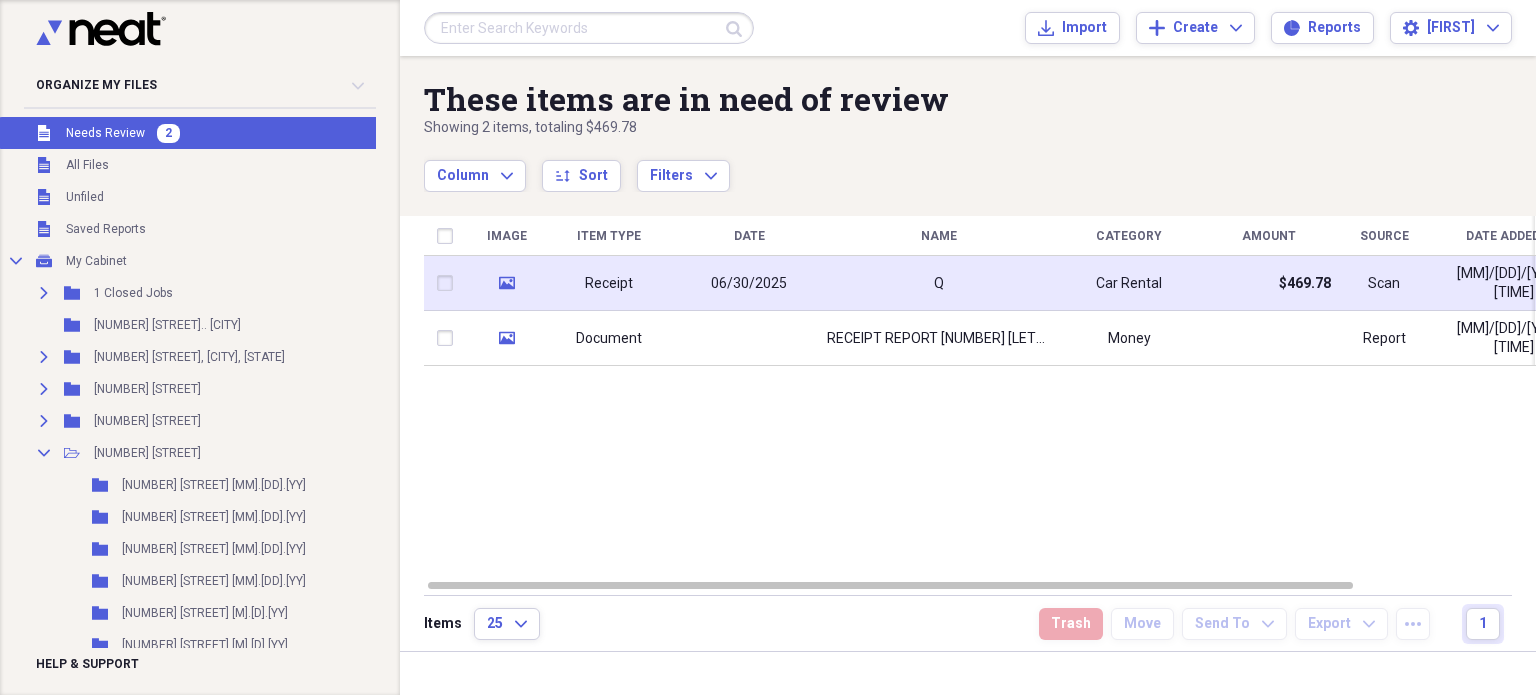 click on "Receipt" at bounding box center (609, 283) 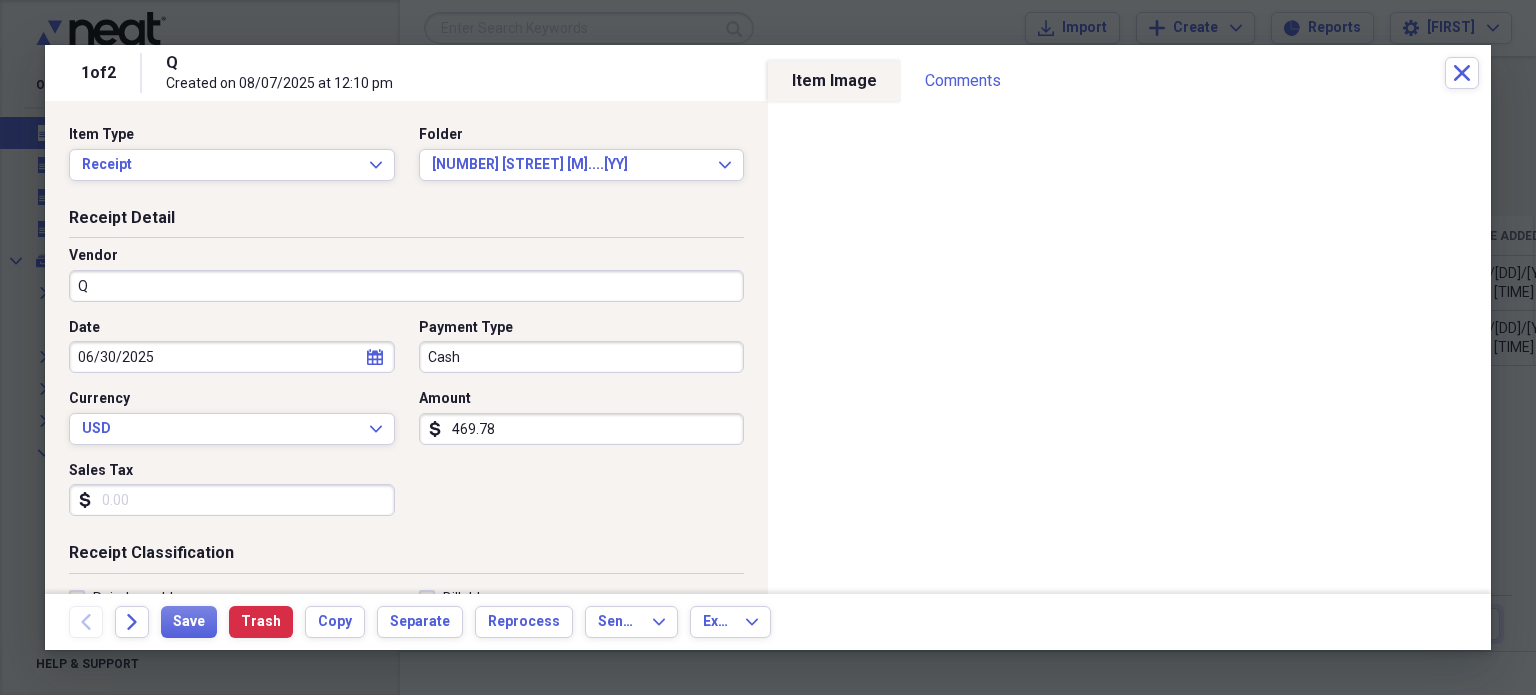 click on "Q" at bounding box center (406, 286) 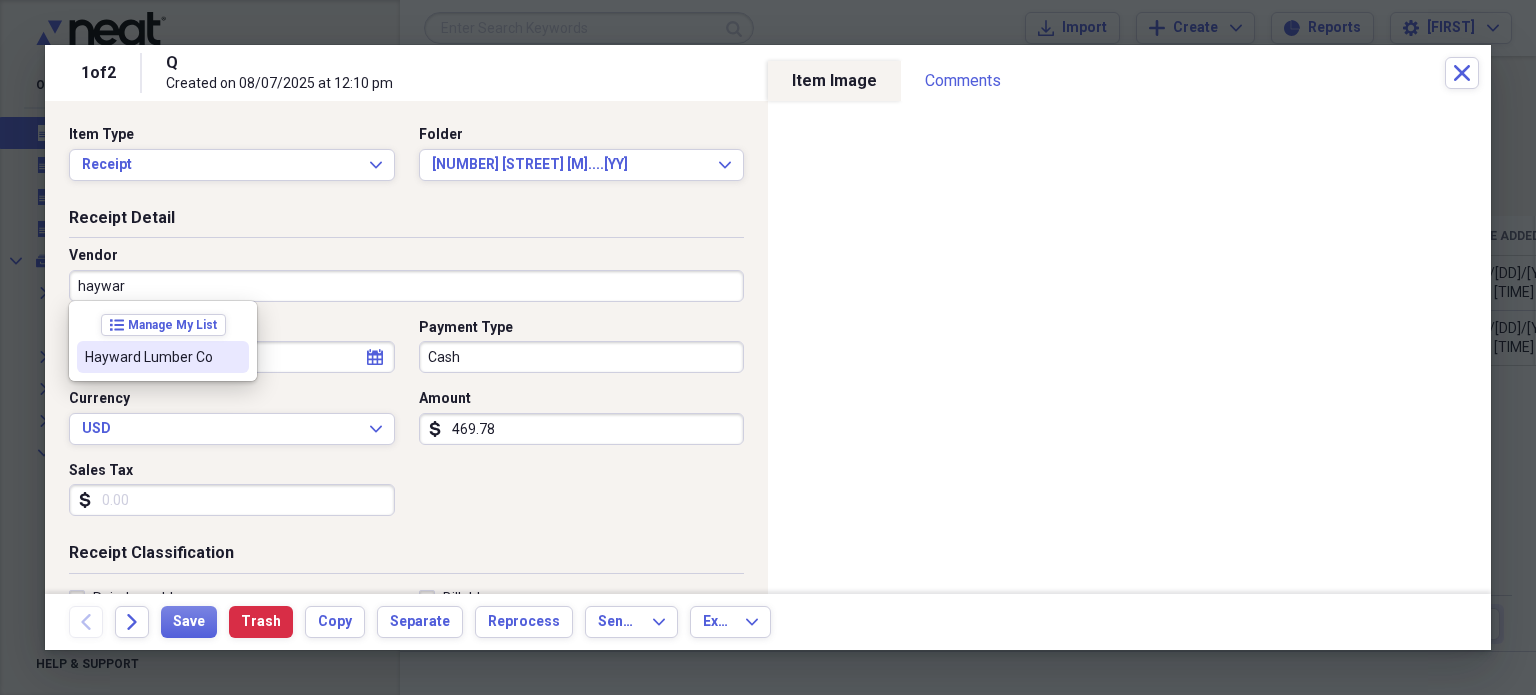 click on "Hayward Lumber Co" at bounding box center [163, 357] 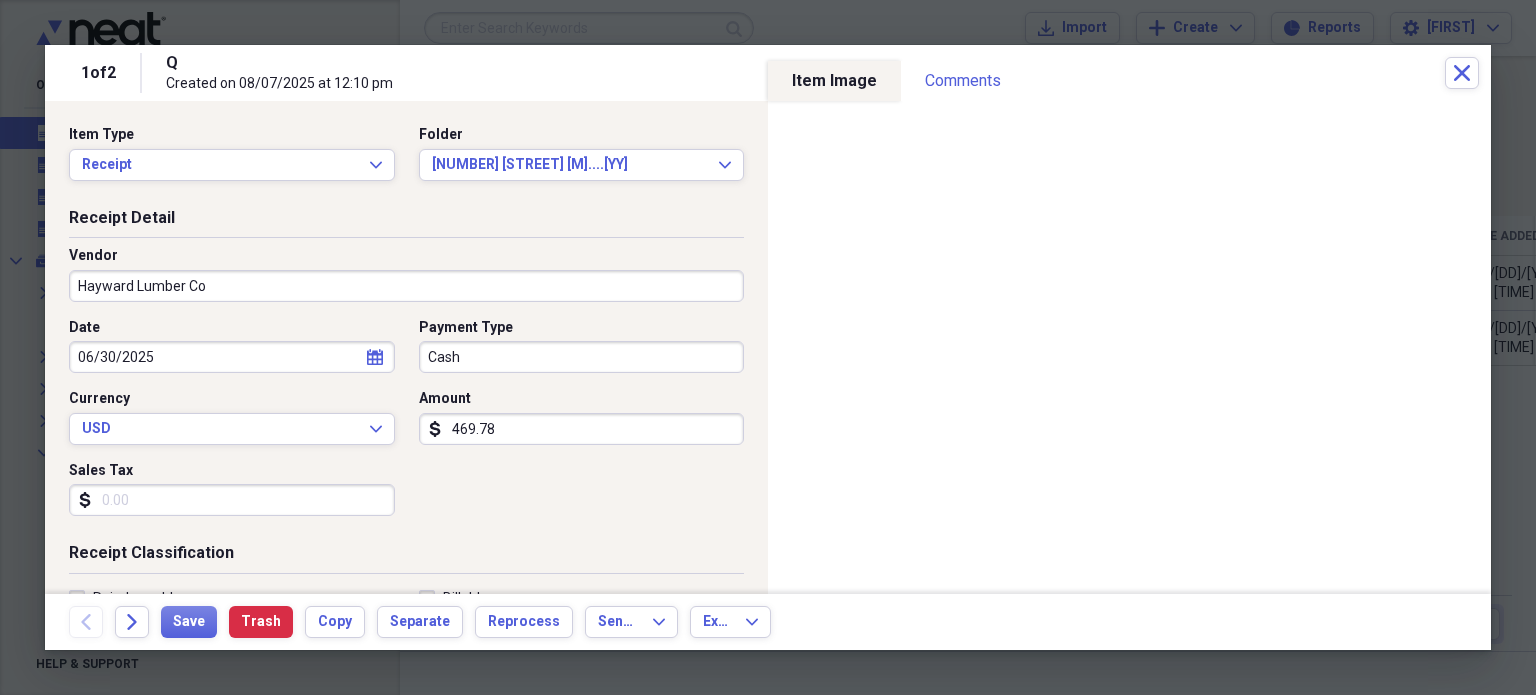 type on "Framing" 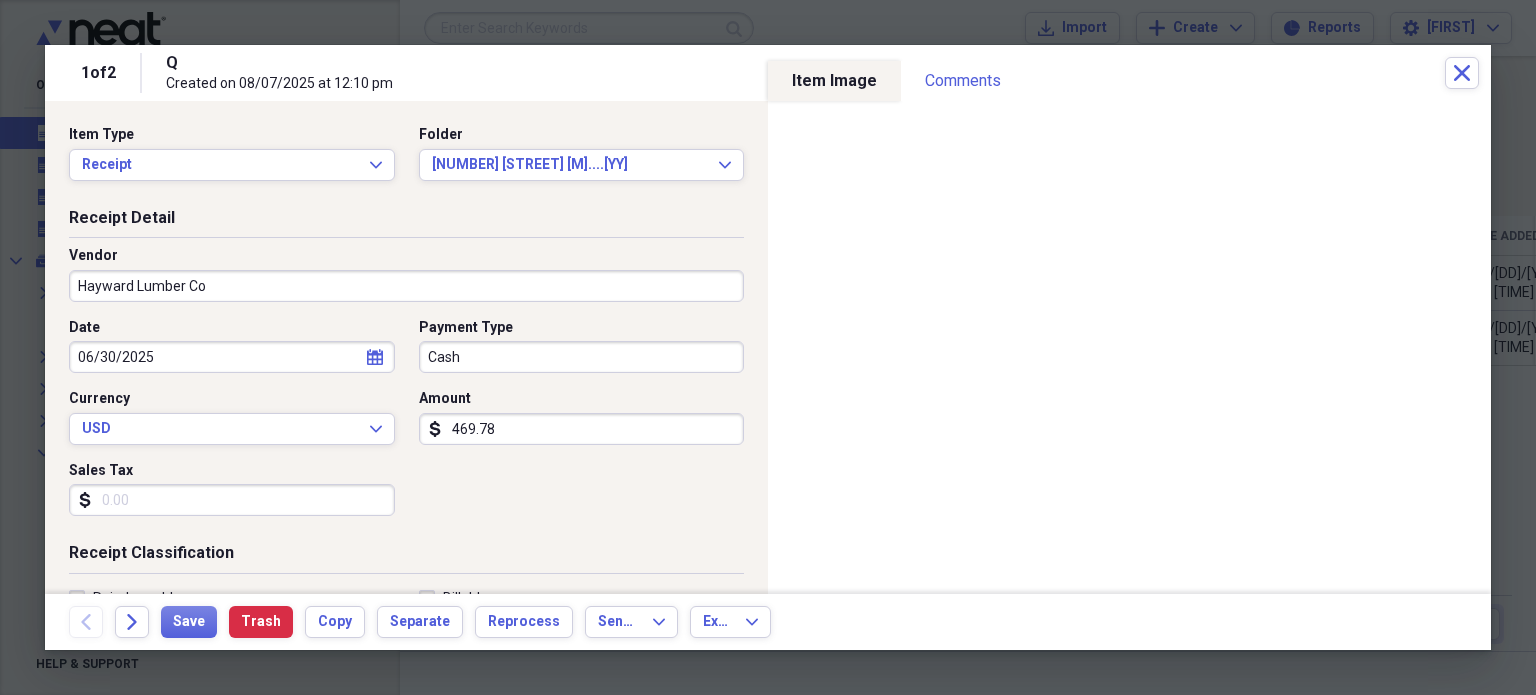 click on "Cash" at bounding box center (582, 357) 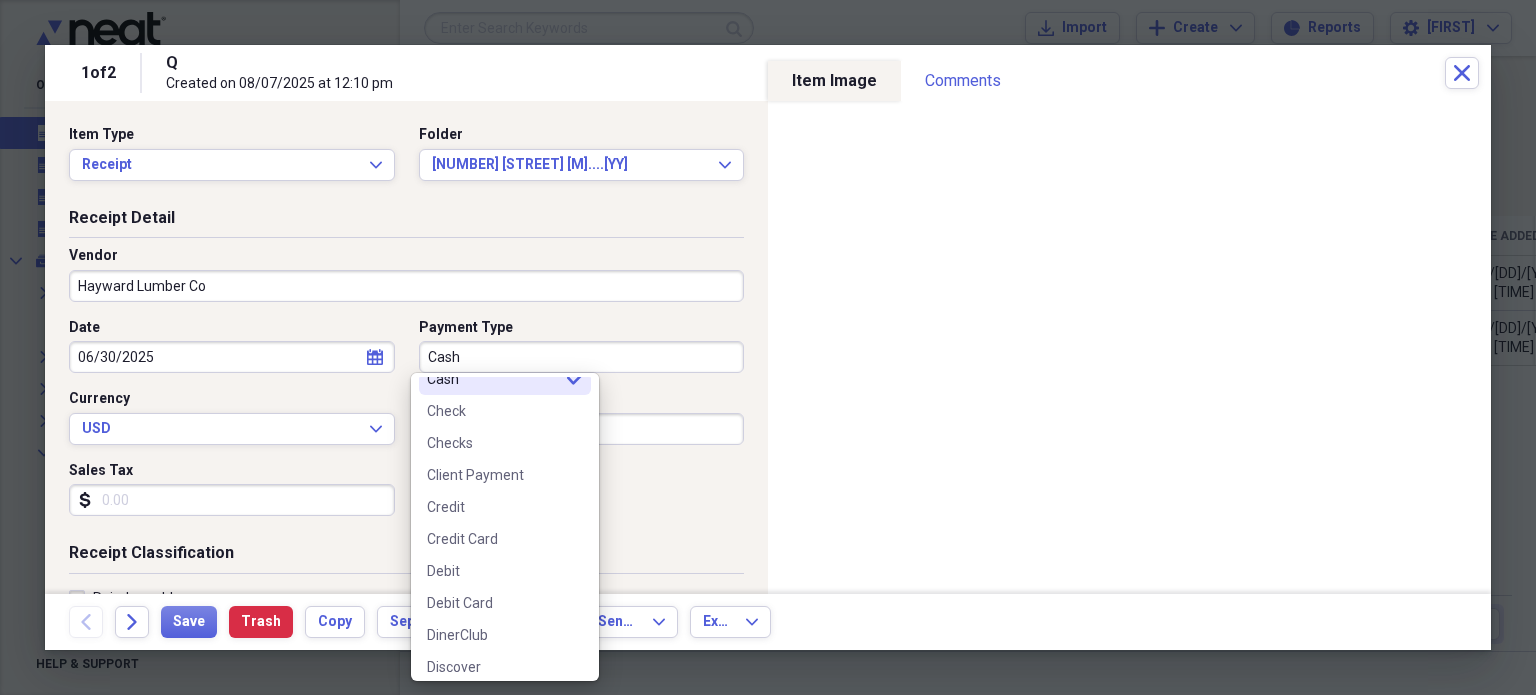 scroll, scrollTop: 211, scrollLeft: 0, axis: vertical 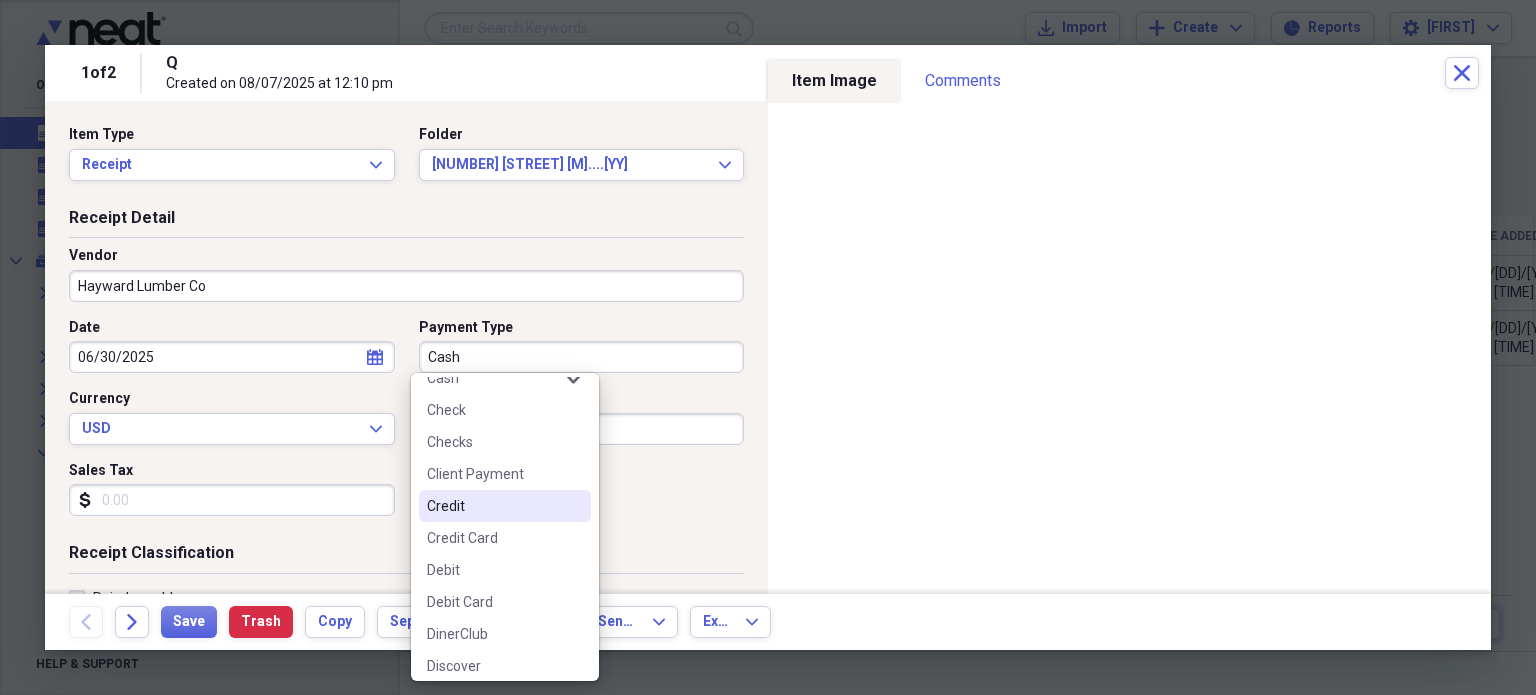 click on "Credit" at bounding box center (505, 506) 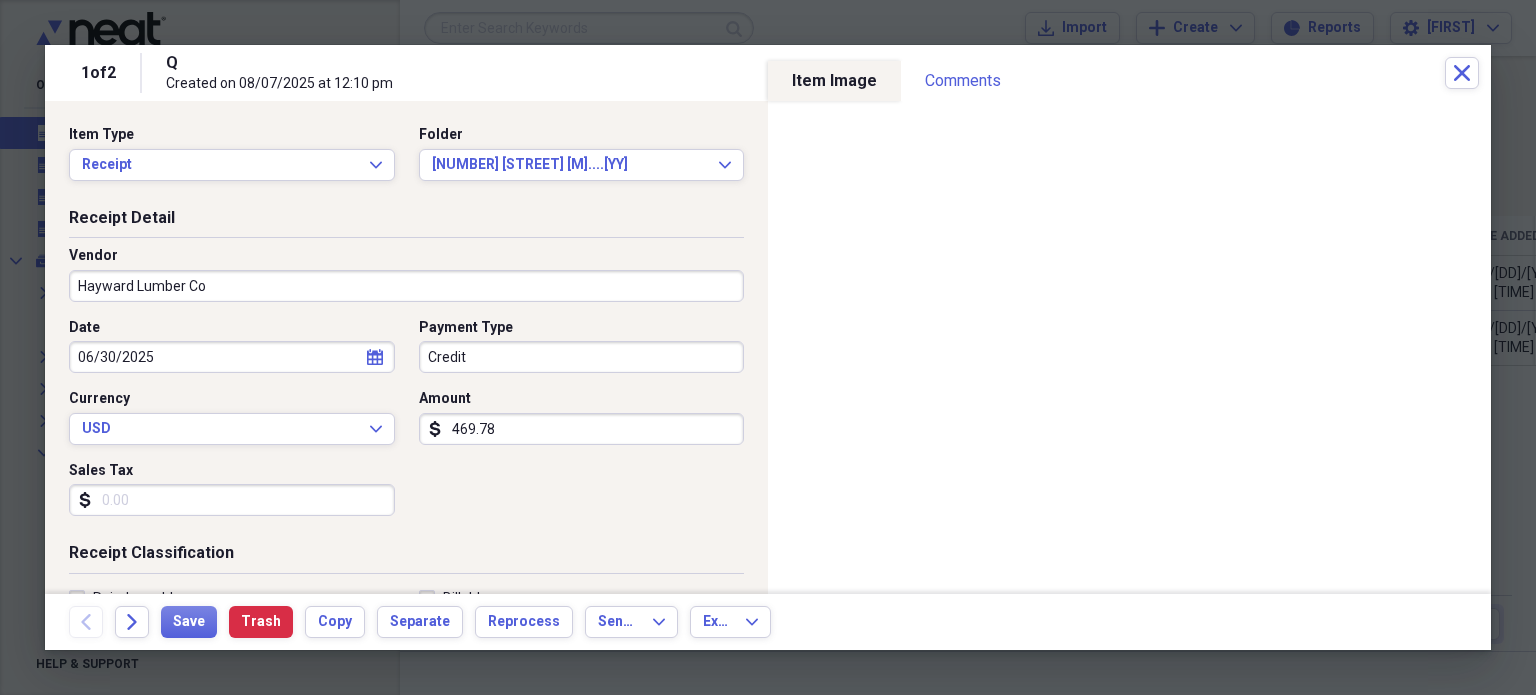 scroll, scrollTop: 169, scrollLeft: 0, axis: vertical 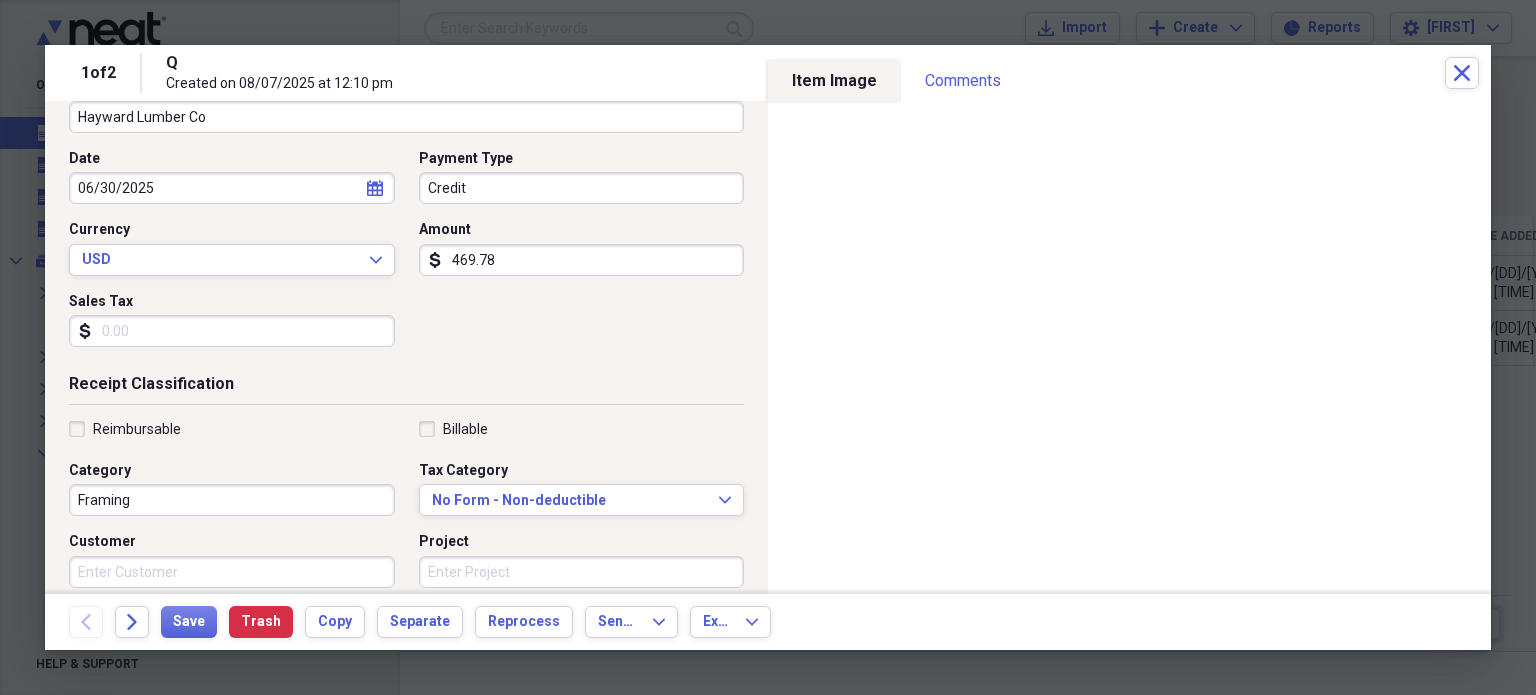 click on "Billable" at bounding box center [453, 429] 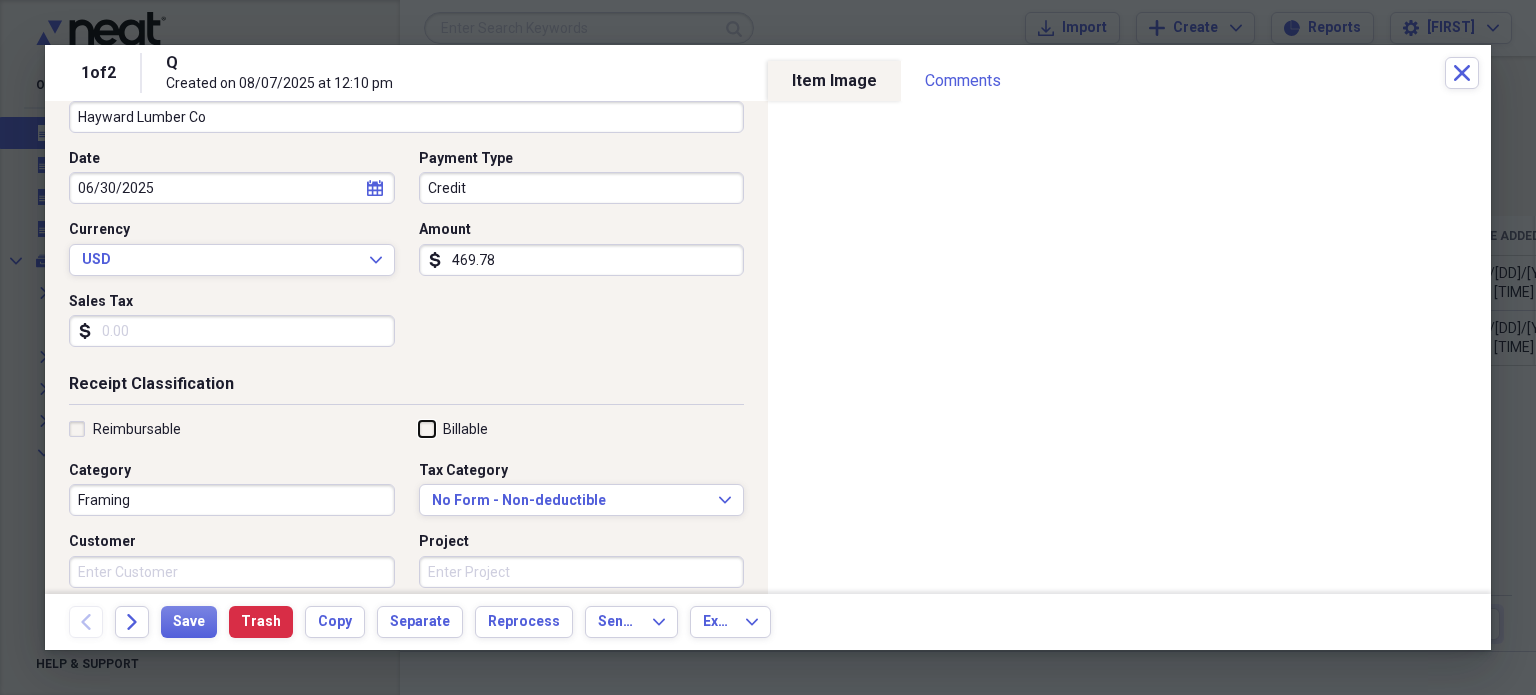 click on "Billable" at bounding box center (419, 428) 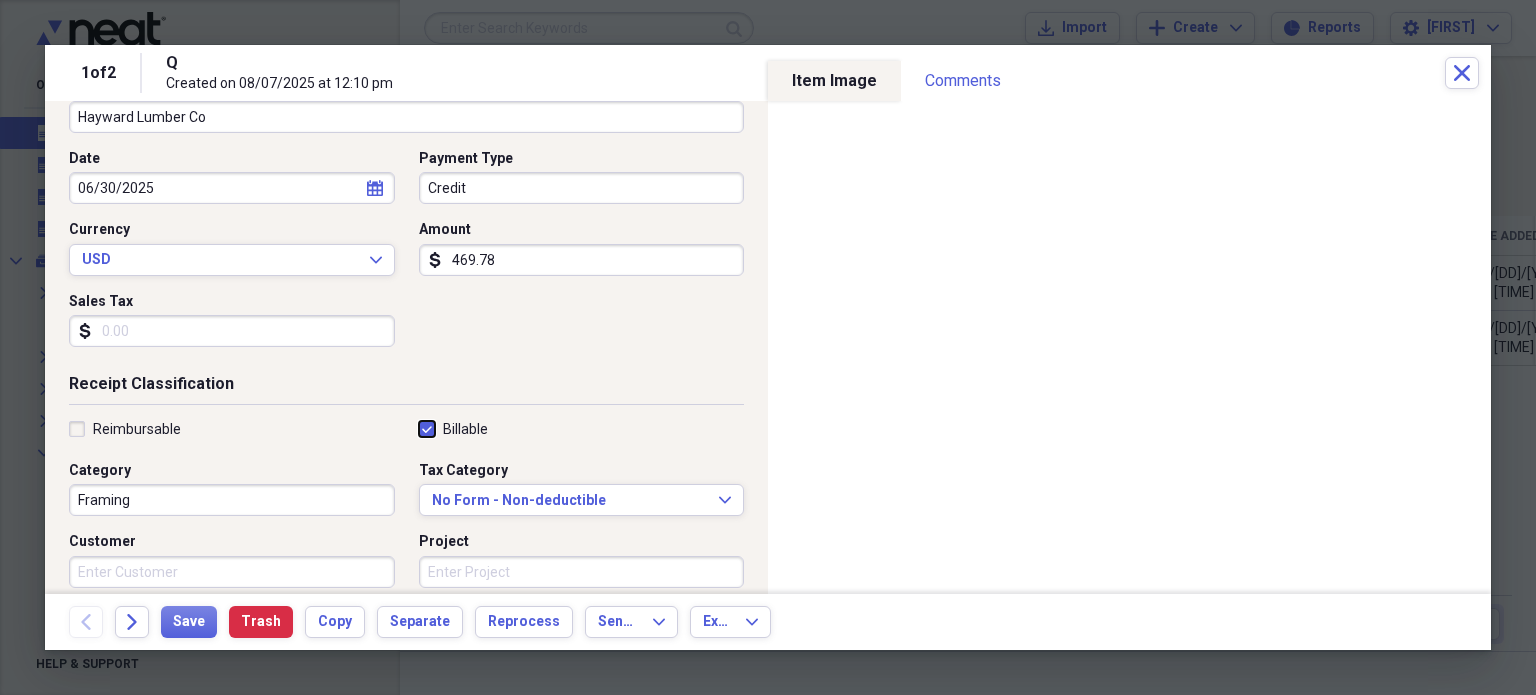checkbox on "true" 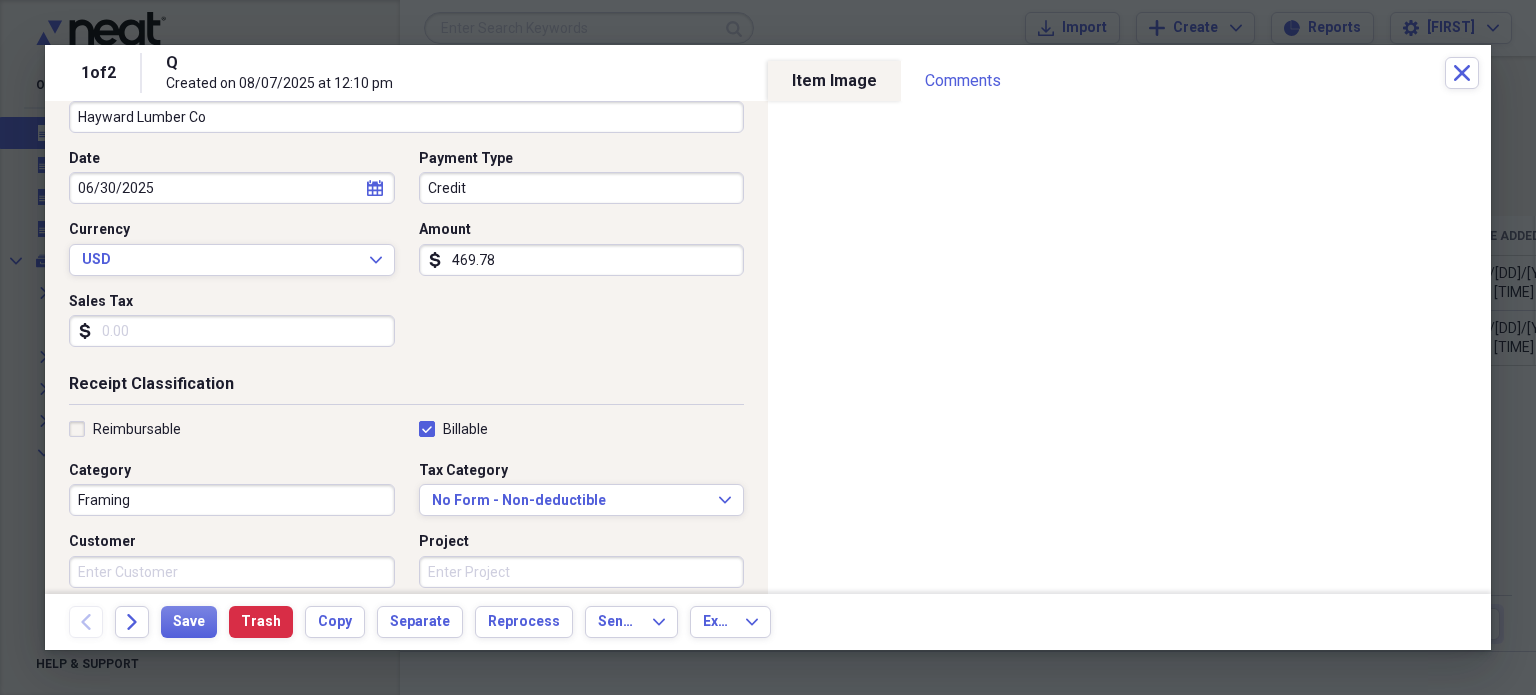 click on "Customer" at bounding box center [232, 572] 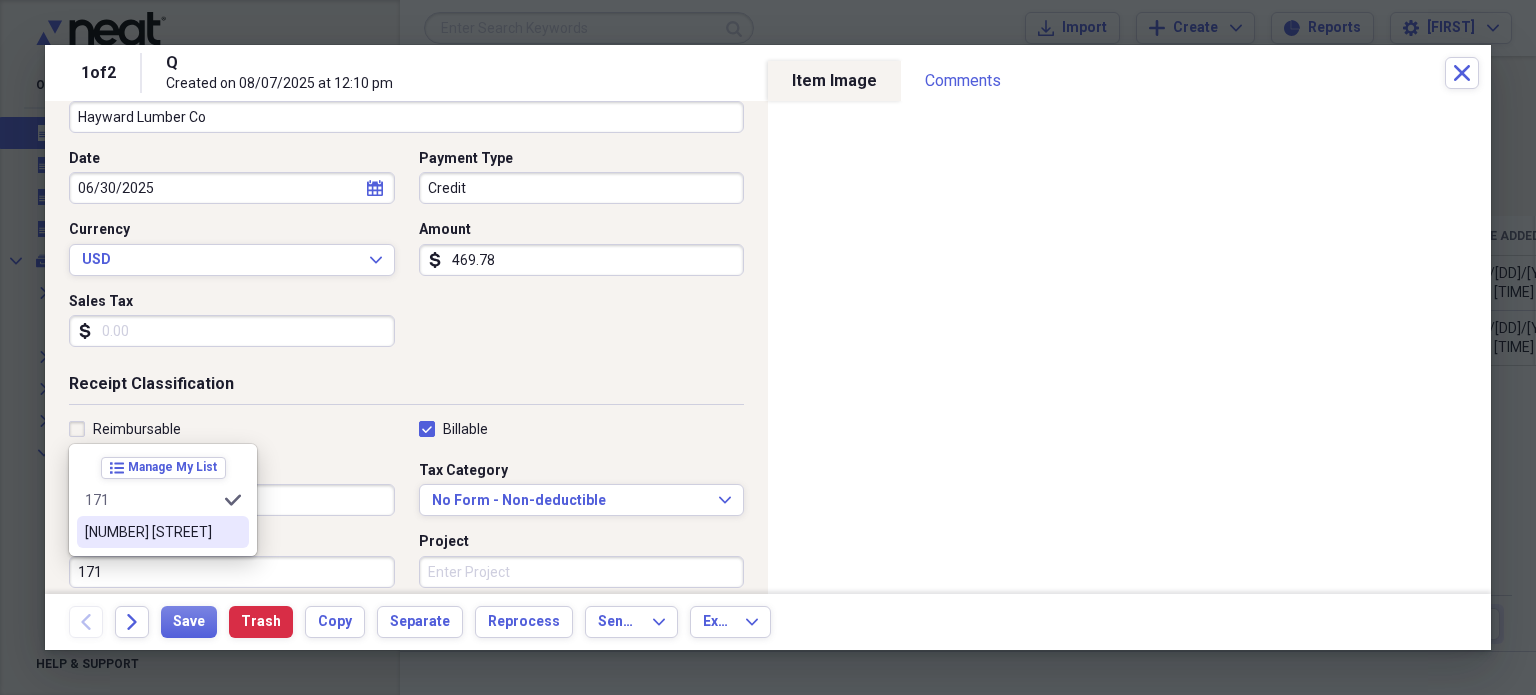 click on "[NUMBER] [STREET]" at bounding box center [151, 532] 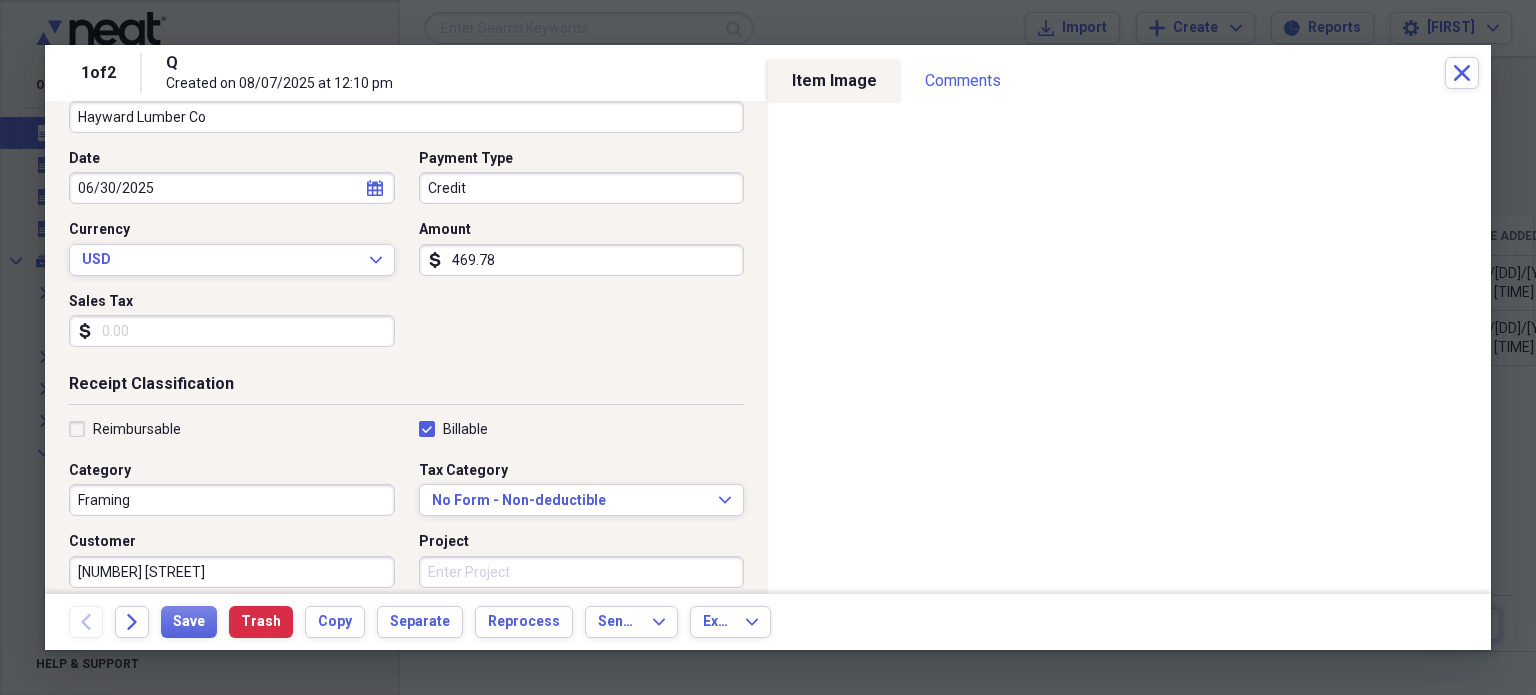click on "Framing" at bounding box center [232, 500] 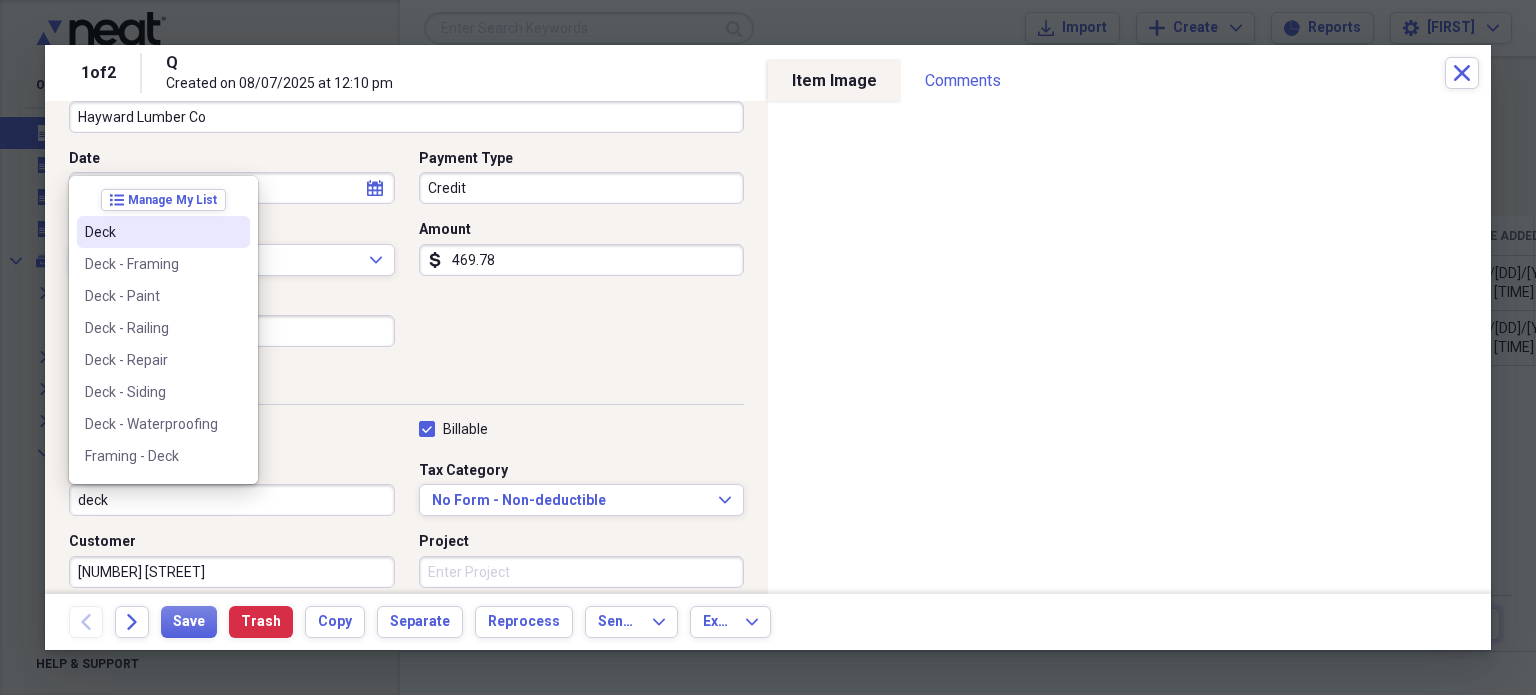 click on "Deck" at bounding box center [151, 232] 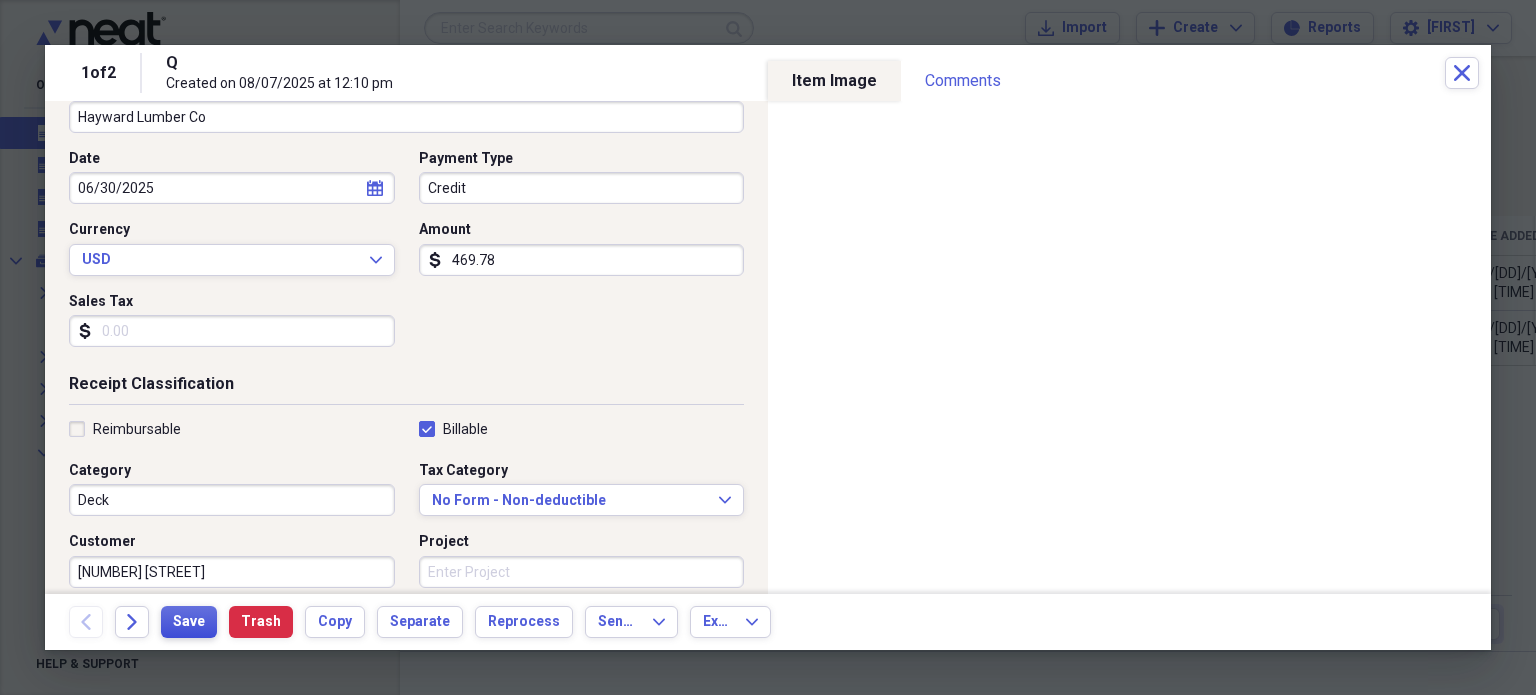 click on "Save" at bounding box center (189, 622) 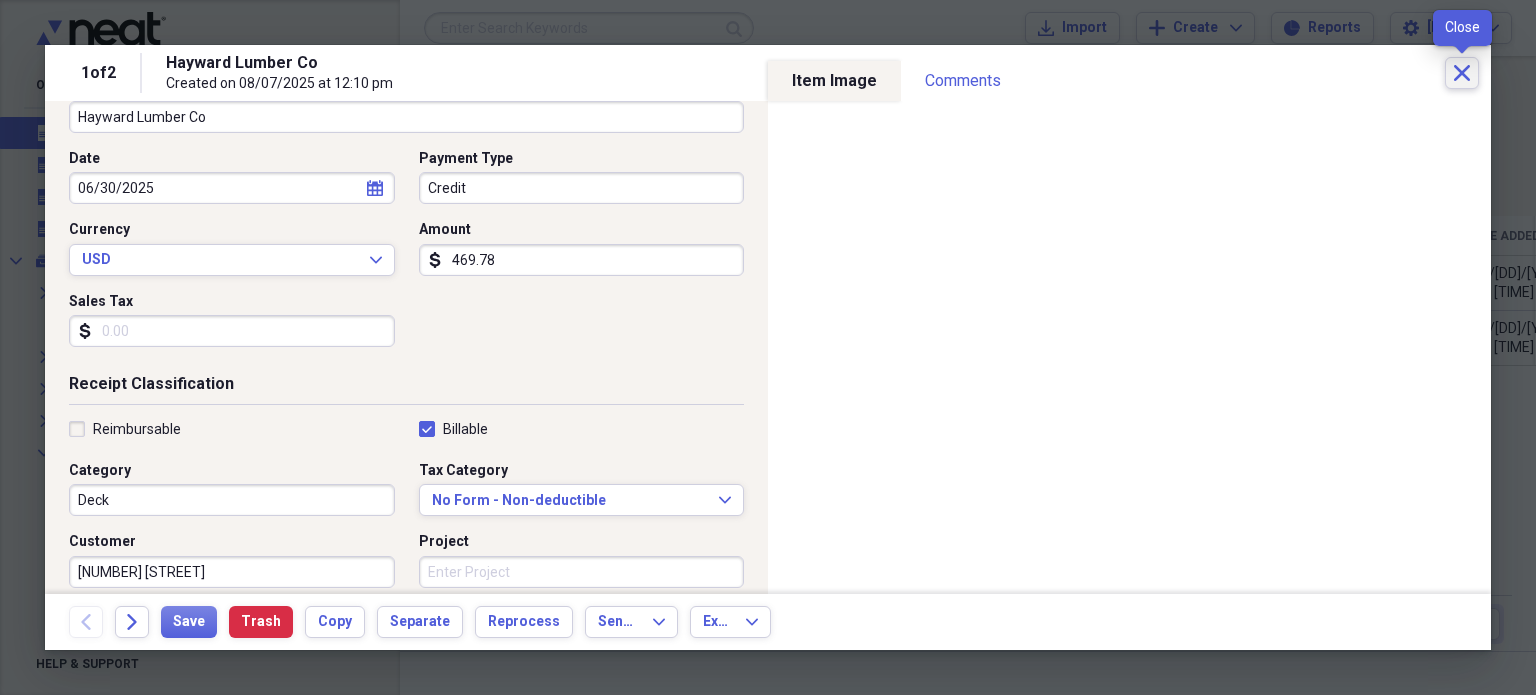 click on "Close" 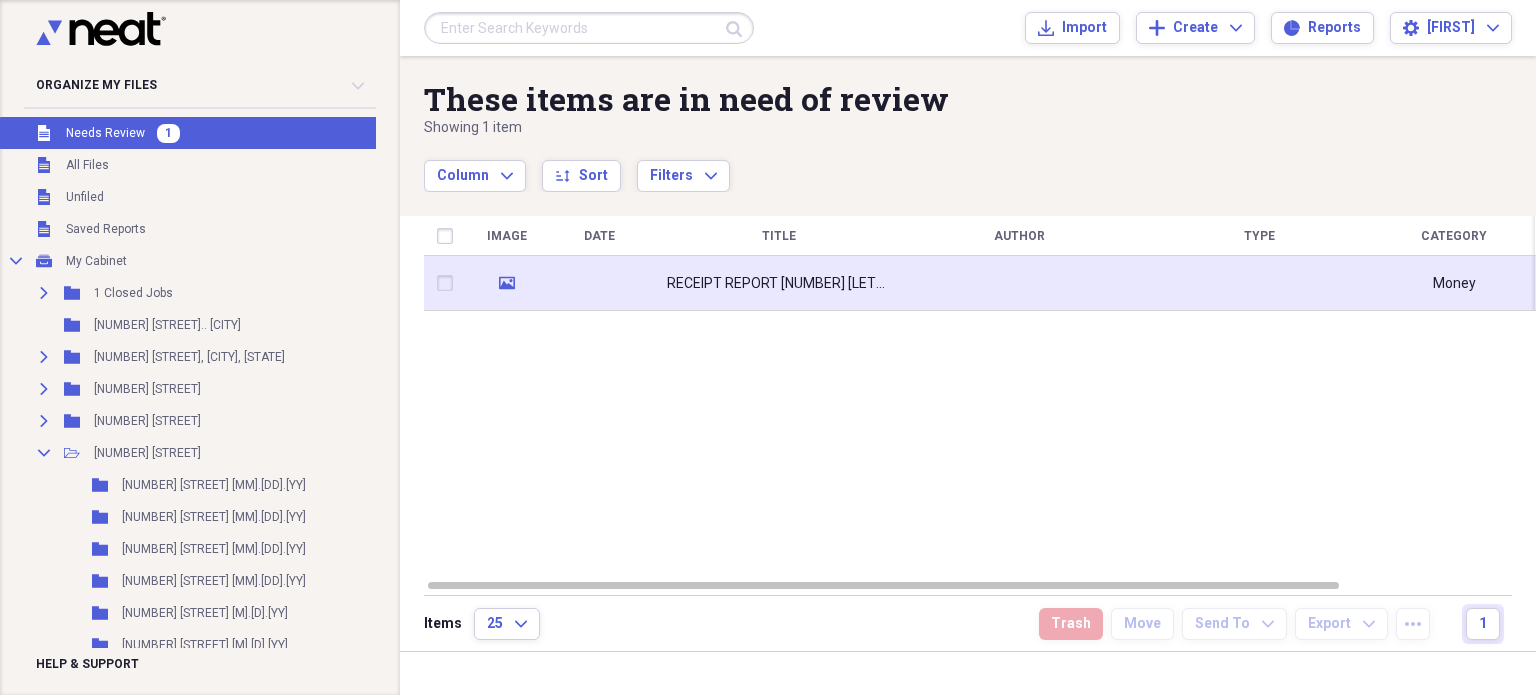 click on "RECEIPT REPORT [NUMBER] [LETTER] [M].[D].[YY]" at bounding box center [779, 284] 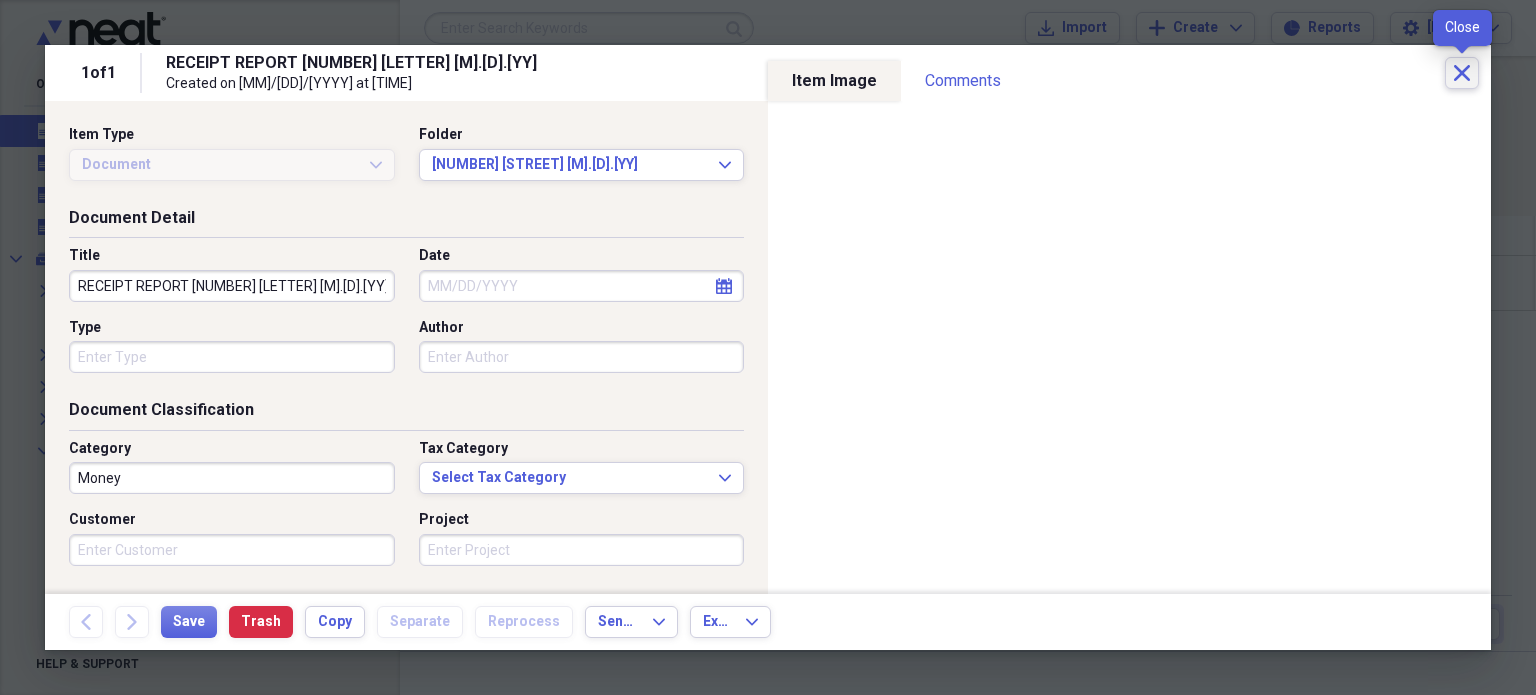 click on "Close" at bounding box center [1462, 73] 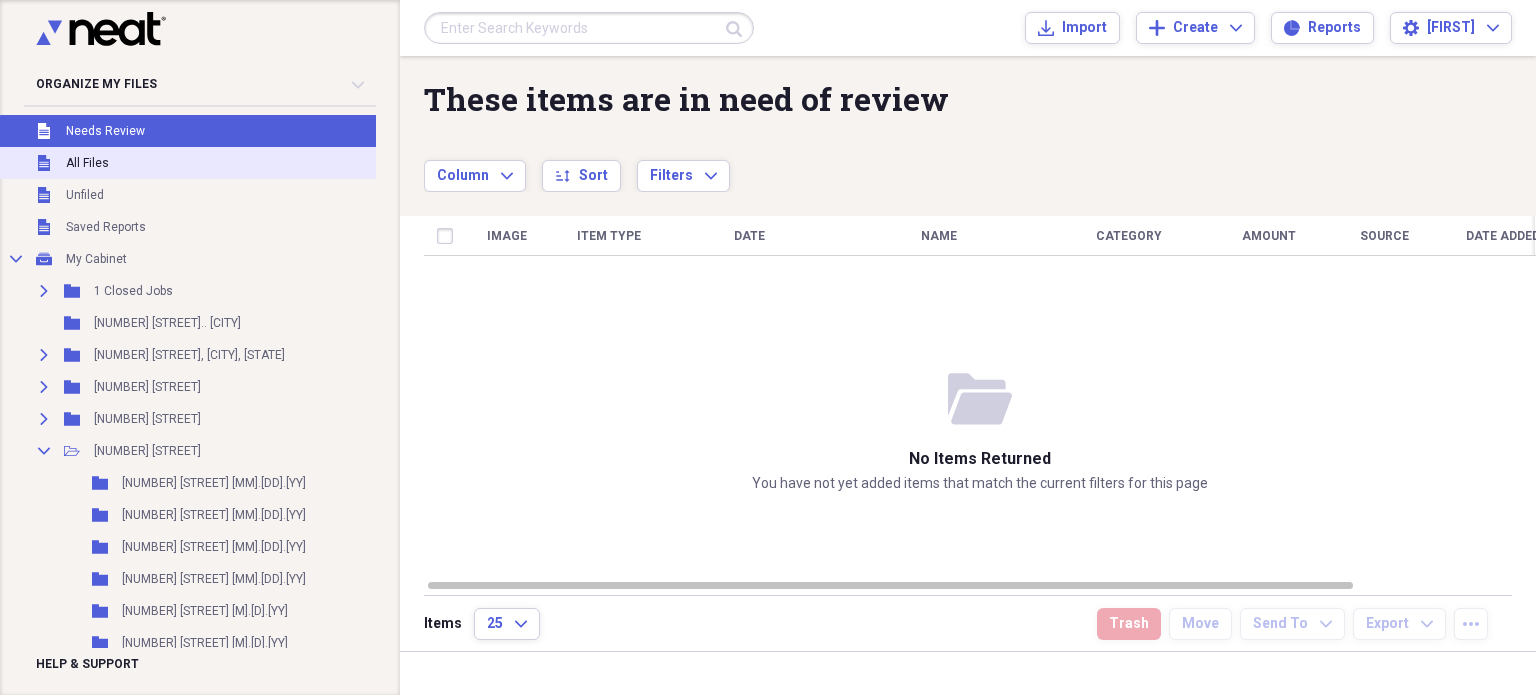 click on "All Files" at bounding box center (87, 163) 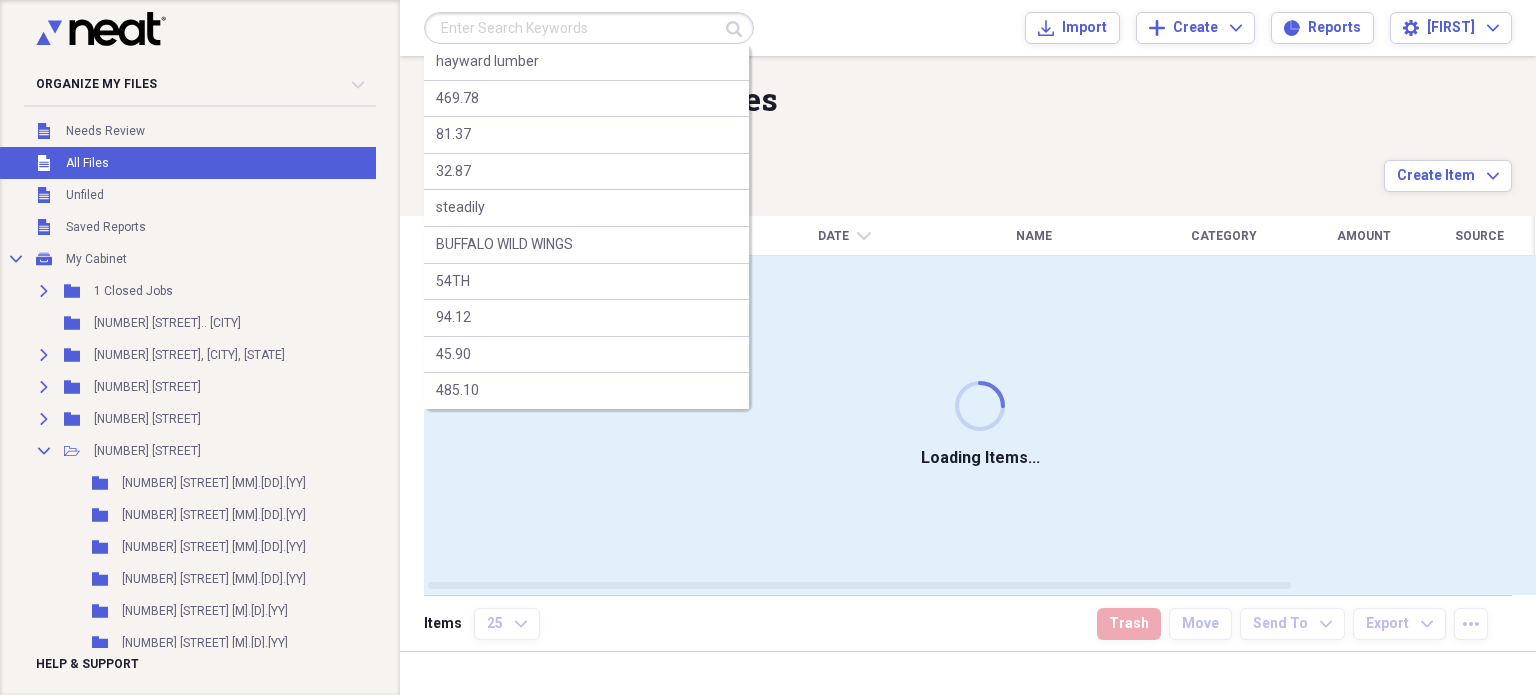 click at bounding box center (589, 28) 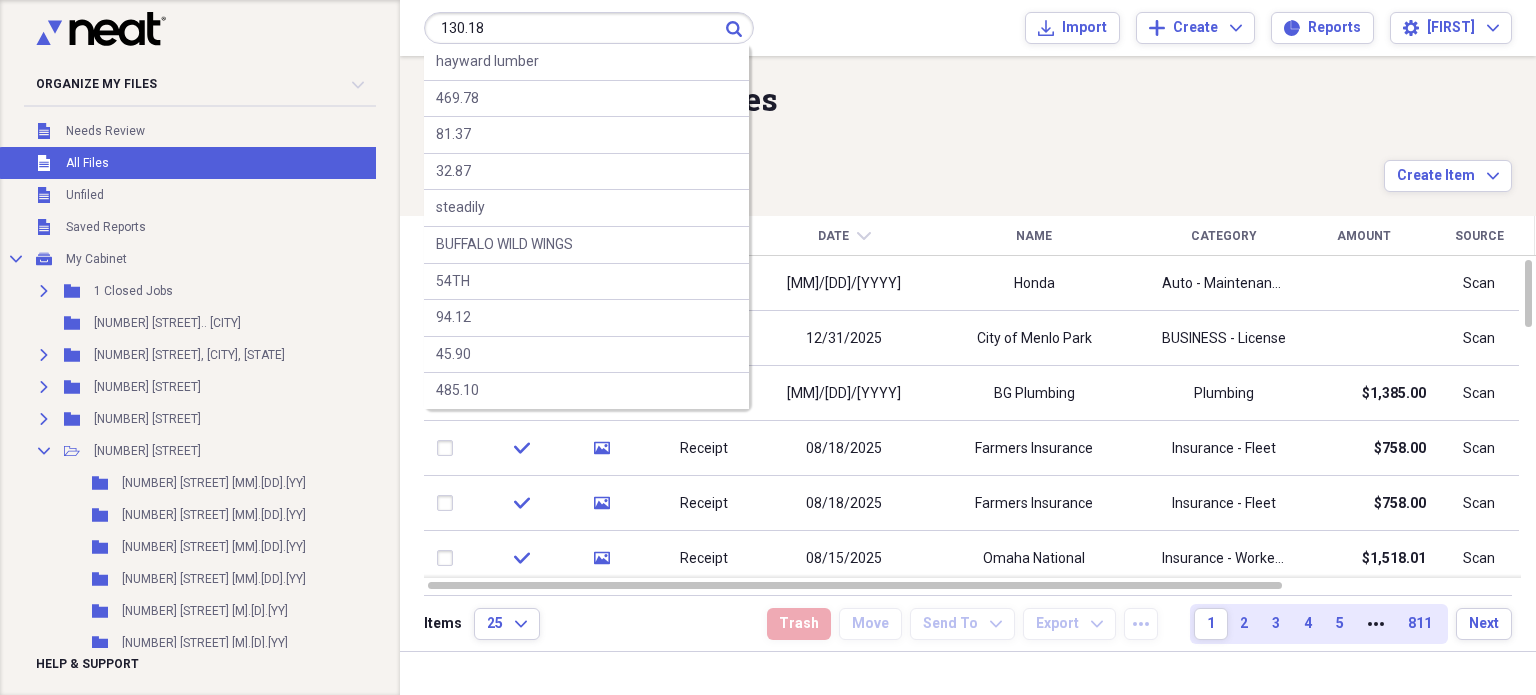 type on "130.18" 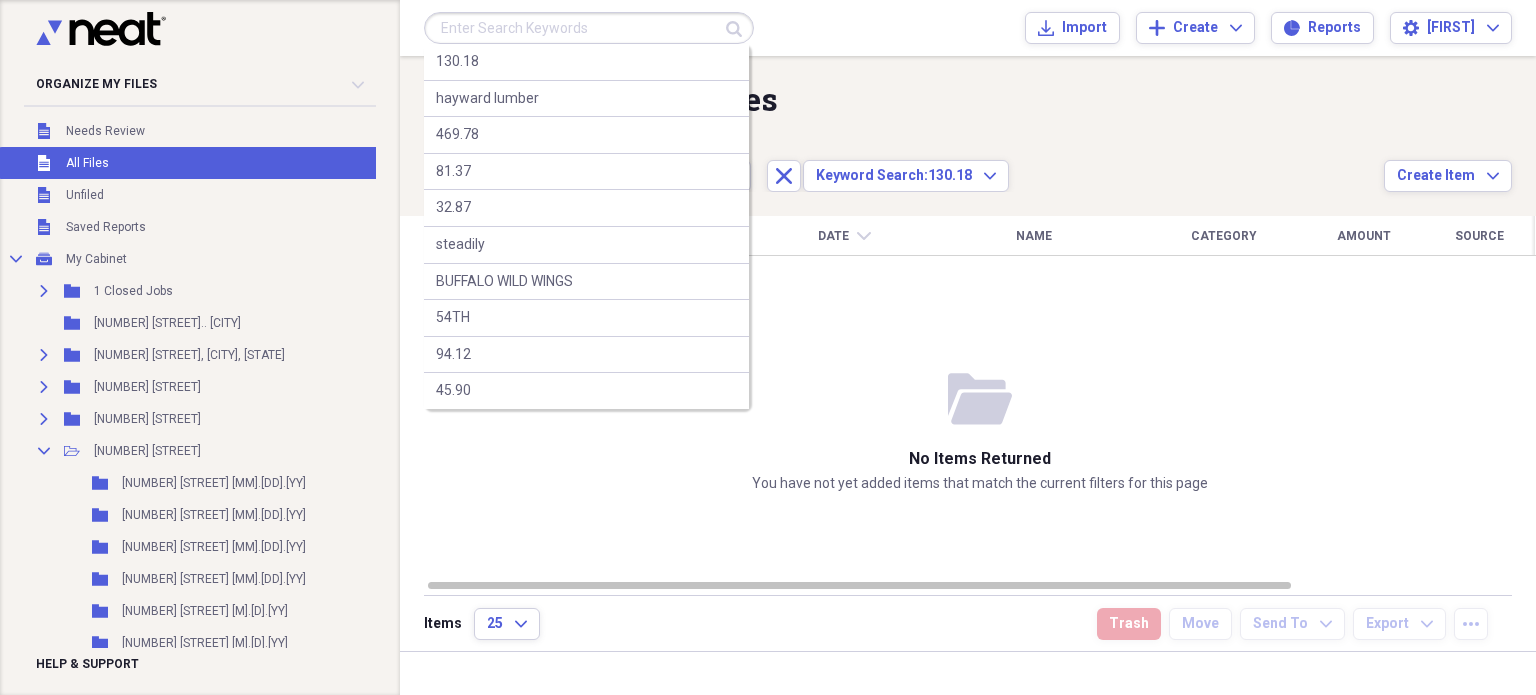 click at bounding box center (589, 28) 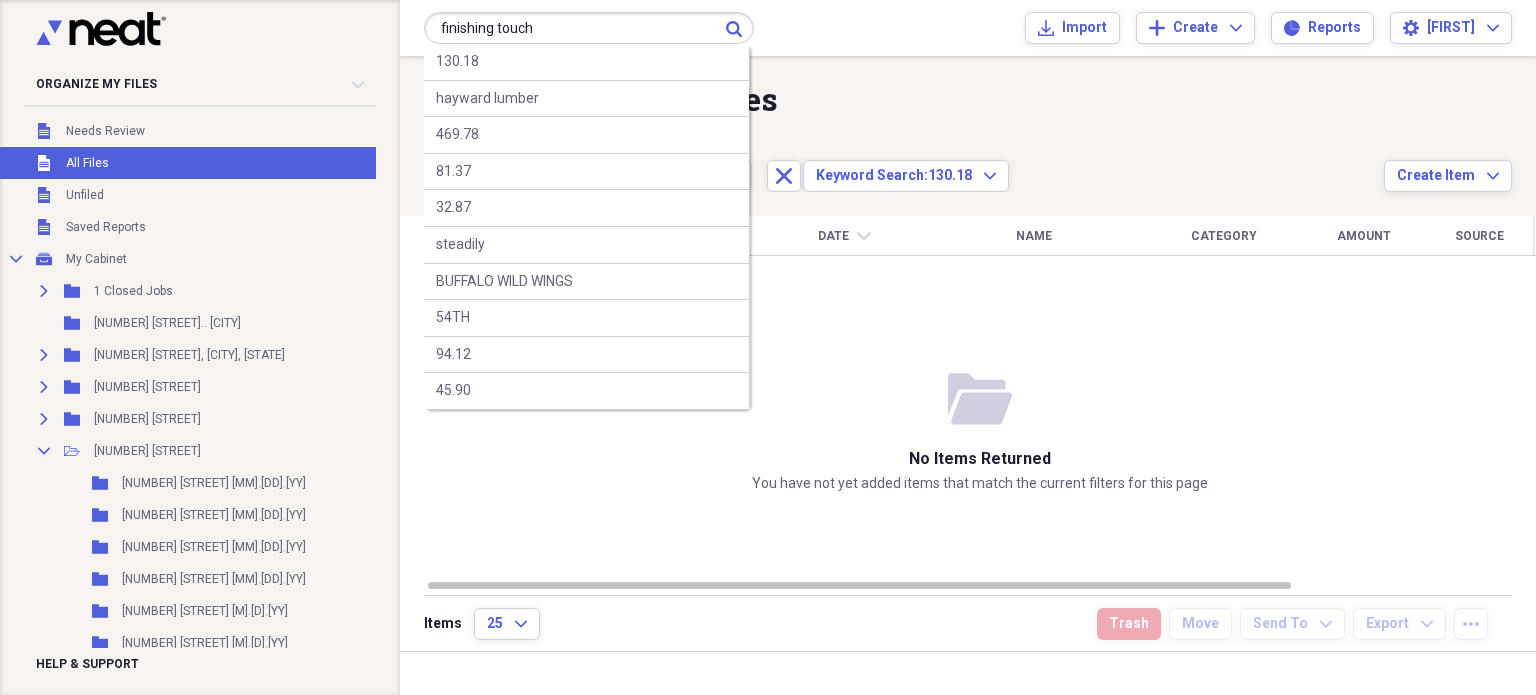 type on "finishing touch" 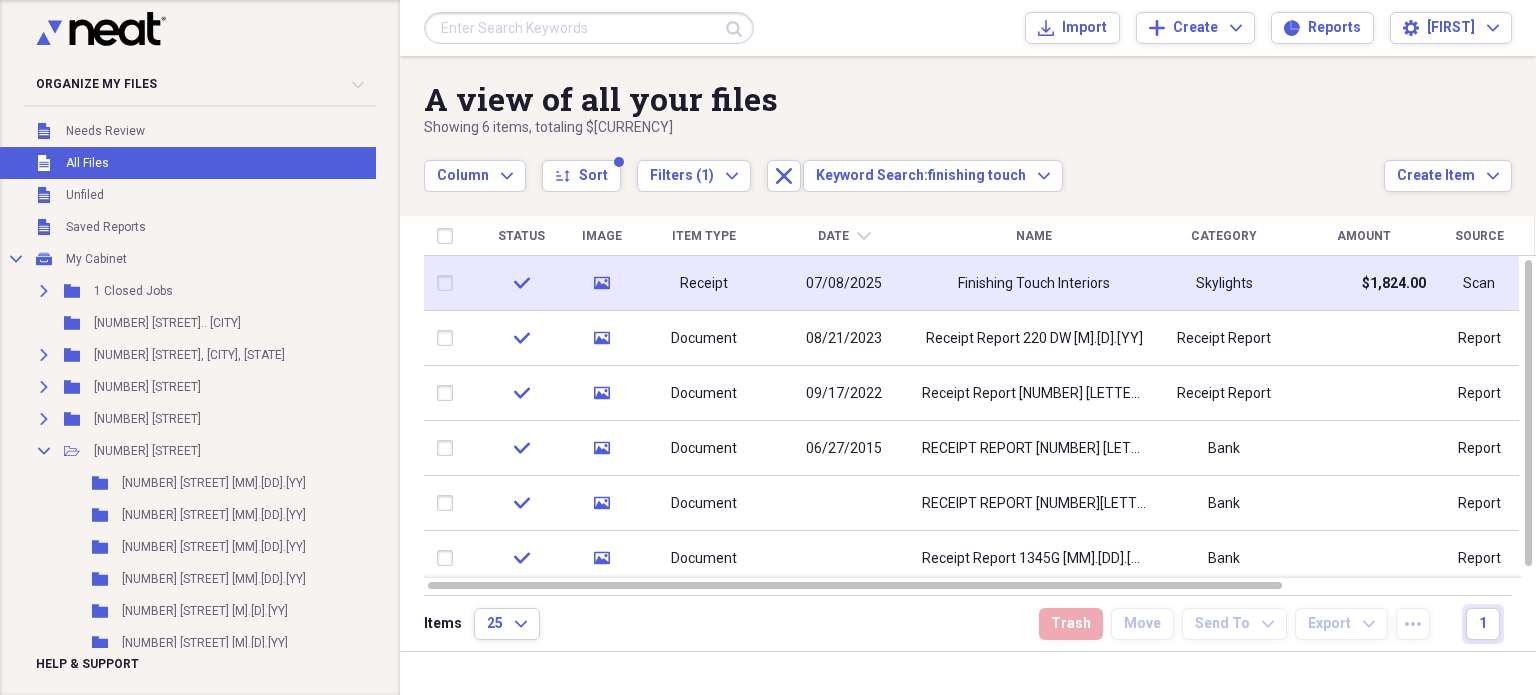 click on "Finishing Touch Interiors" at bounding box center [1034, 284] 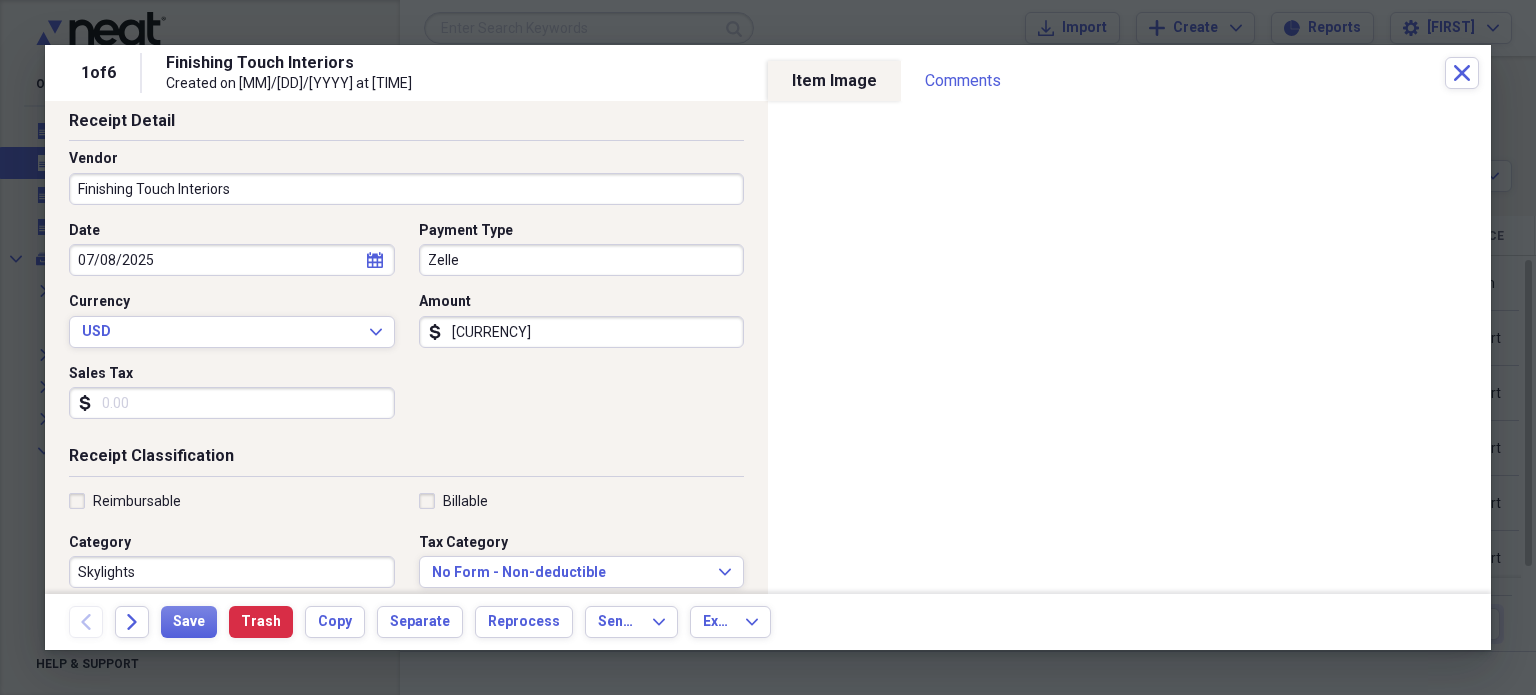 scroll, scrollTop: 83, scrollLeft: 0, axis: vertical 